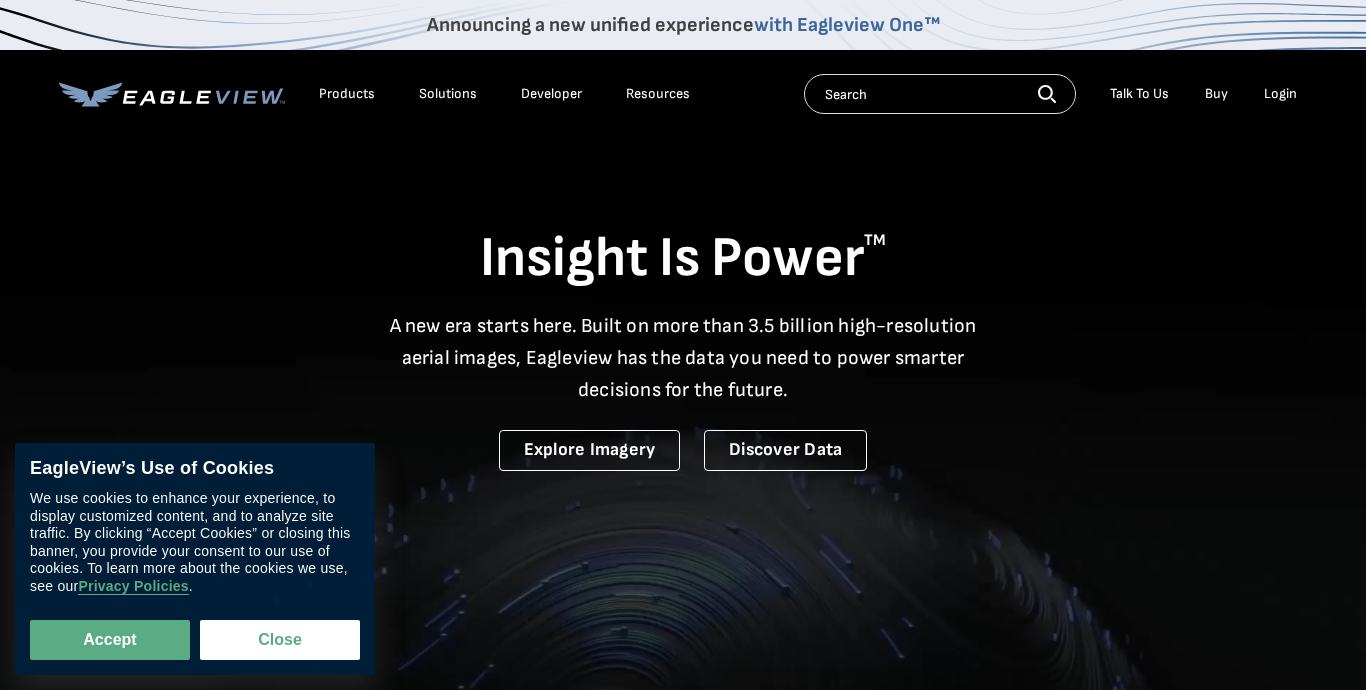 scroll, scrollTop: 0, scrollLeft: 0, axis: both 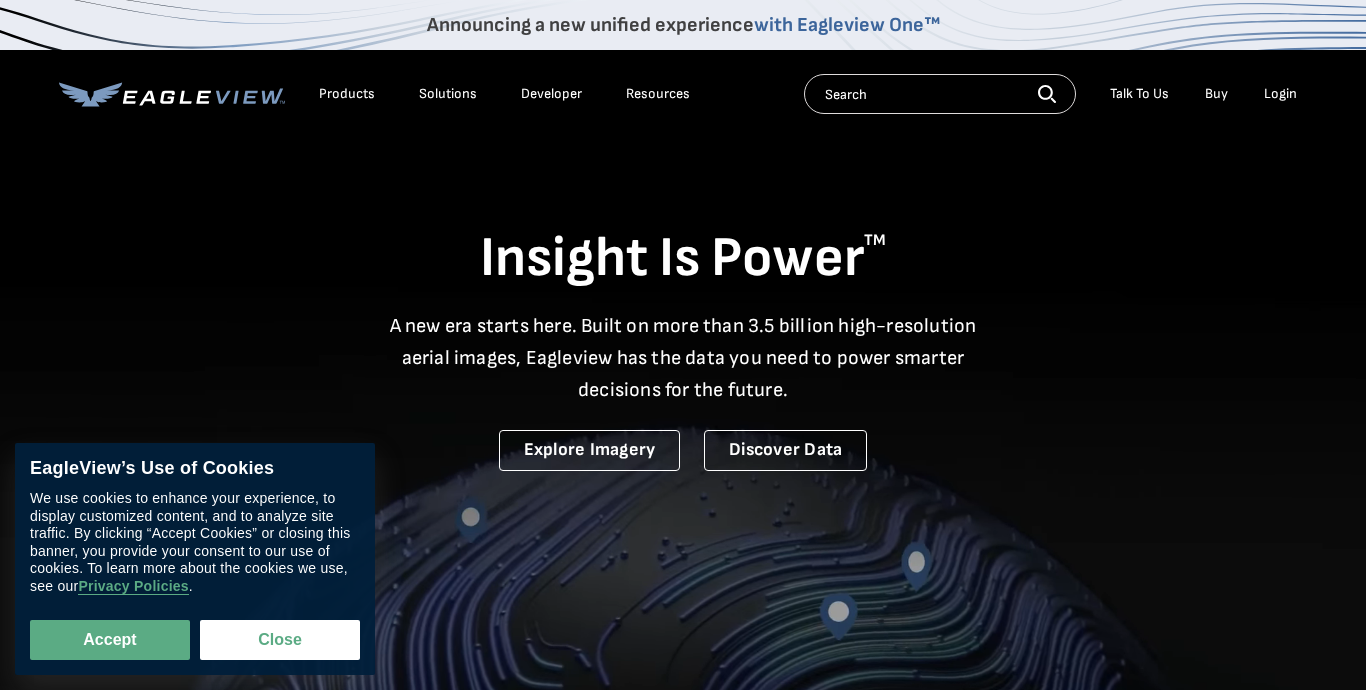click at bounding box center [940, 94] 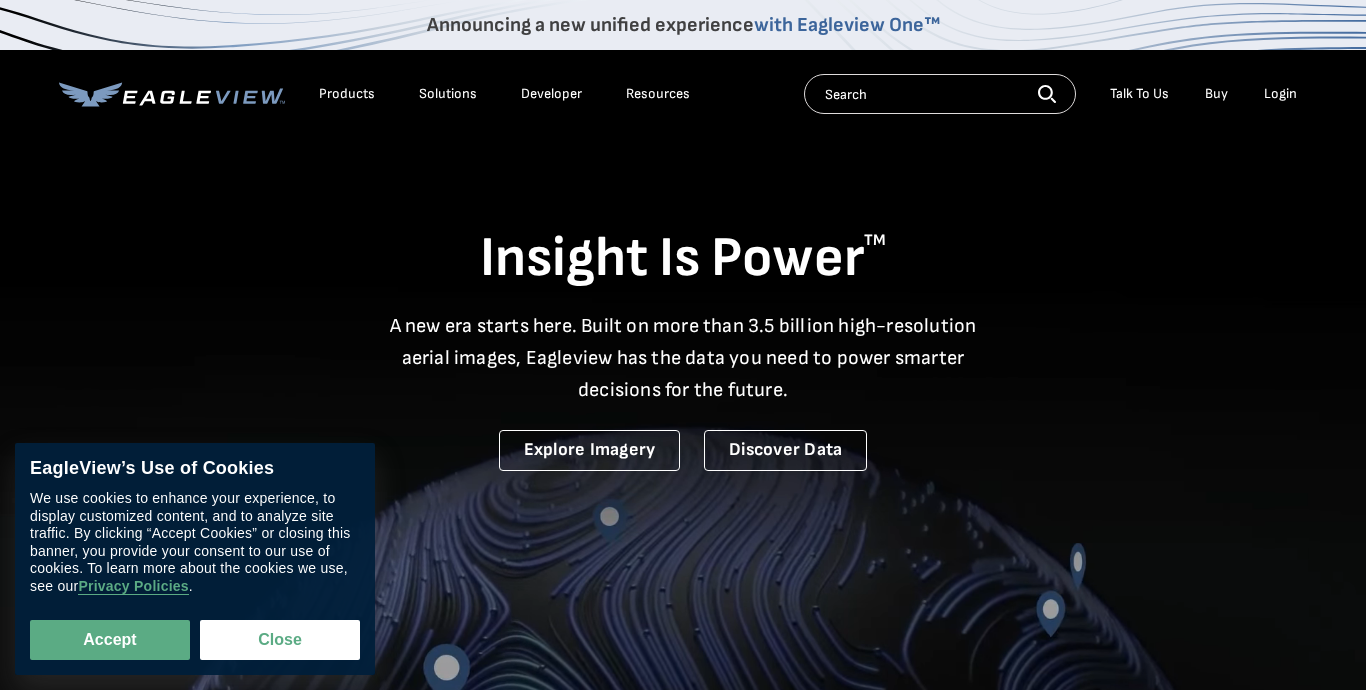 click on "Products" at bounding box center [347, 94] 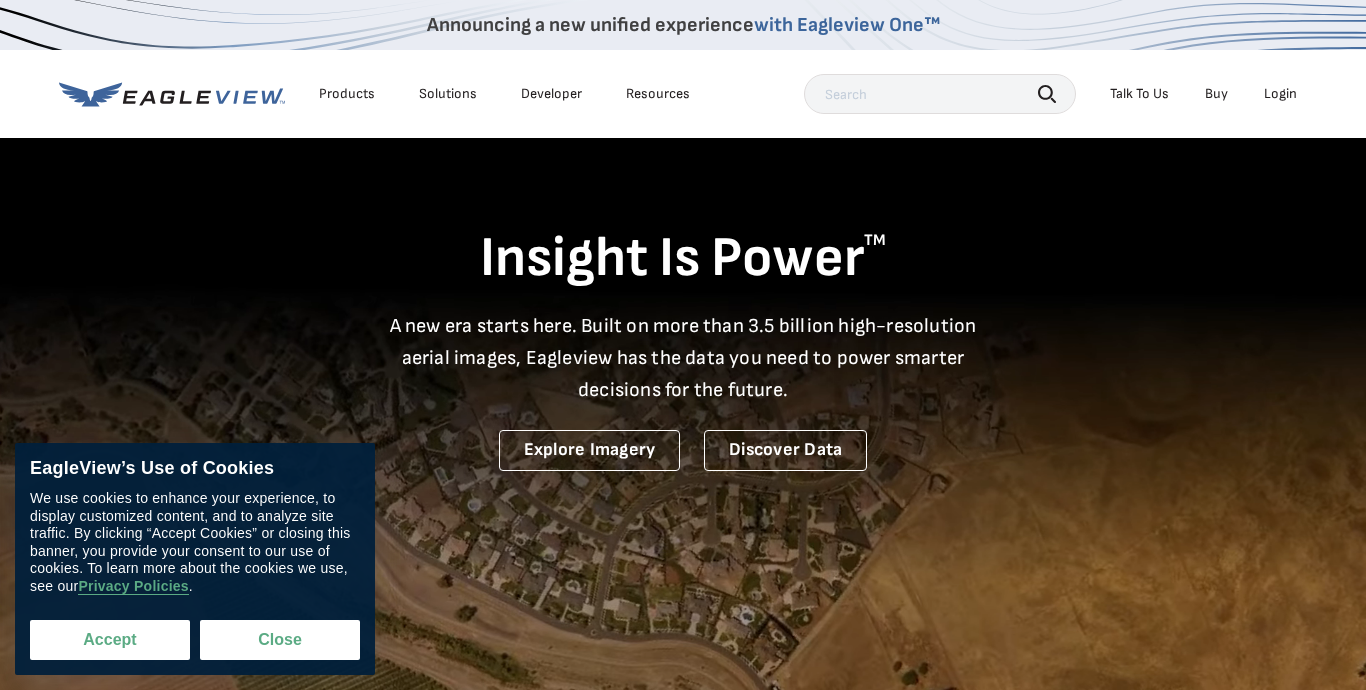 click on "Accept" at bounding box center [110, 640] 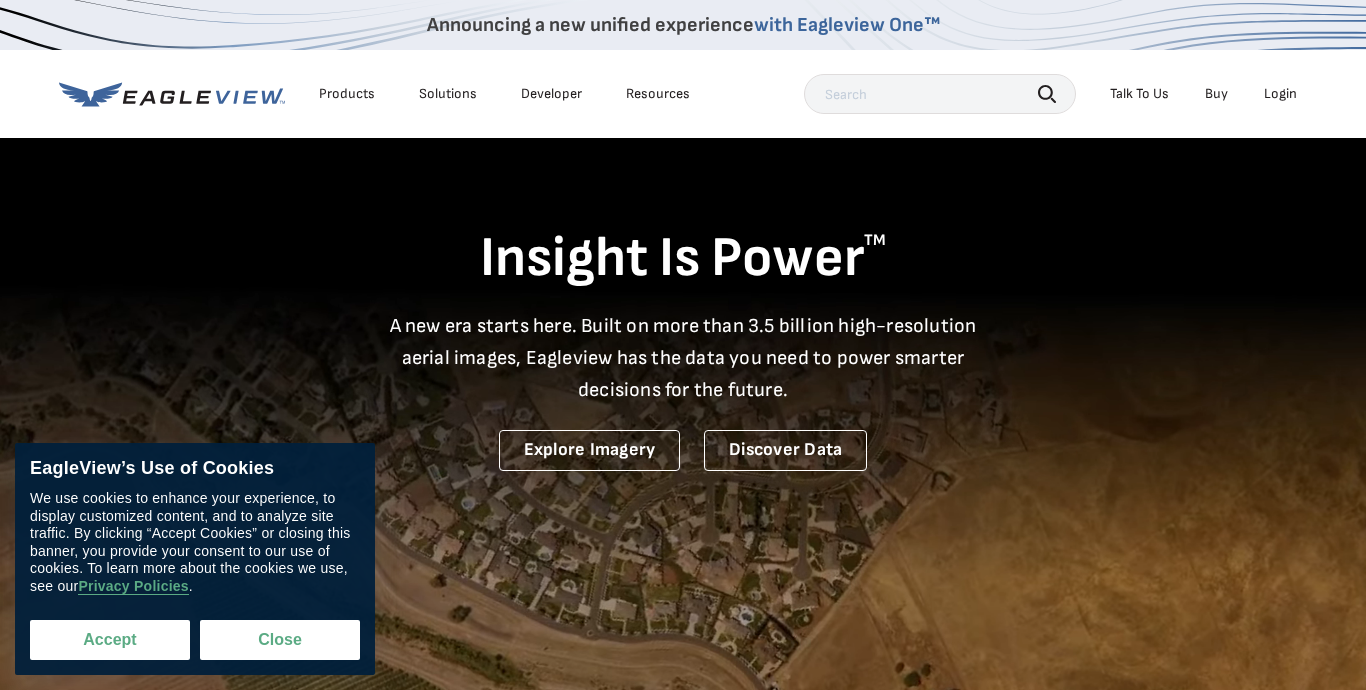 checkbox on "true" 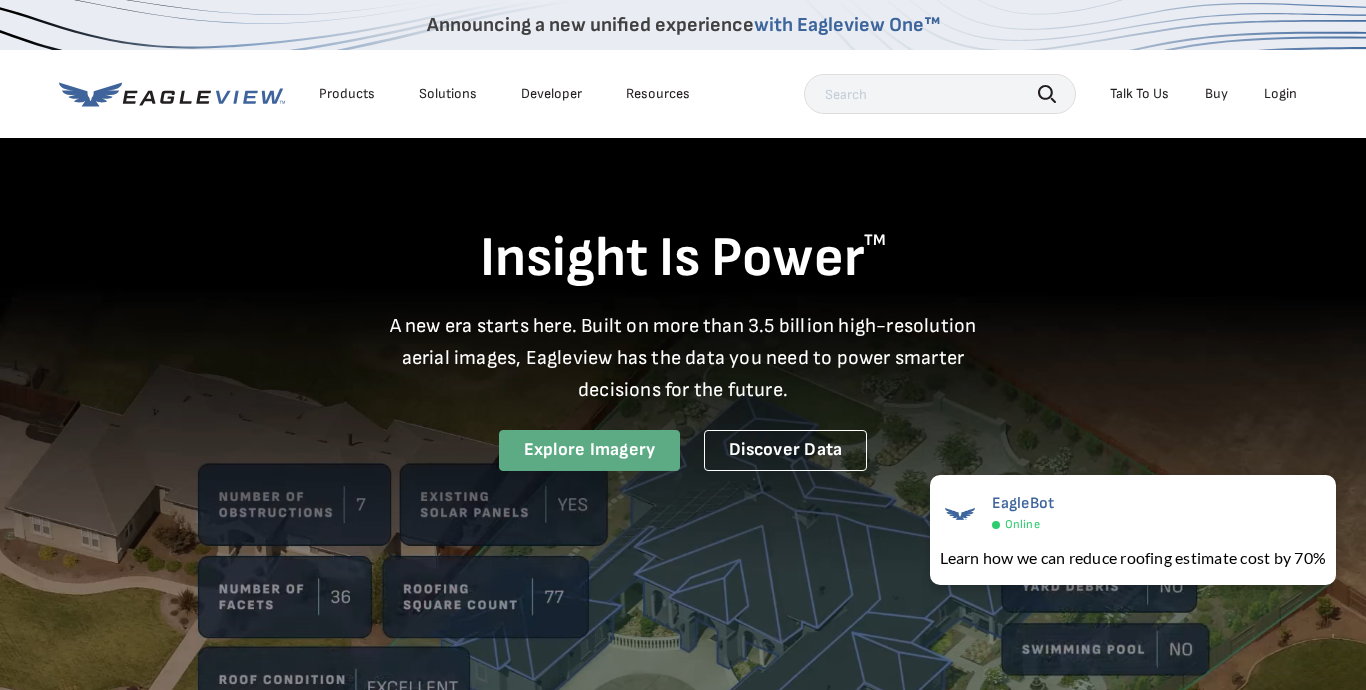 click on "Explore Imagery" at bounding box center (590, 450) 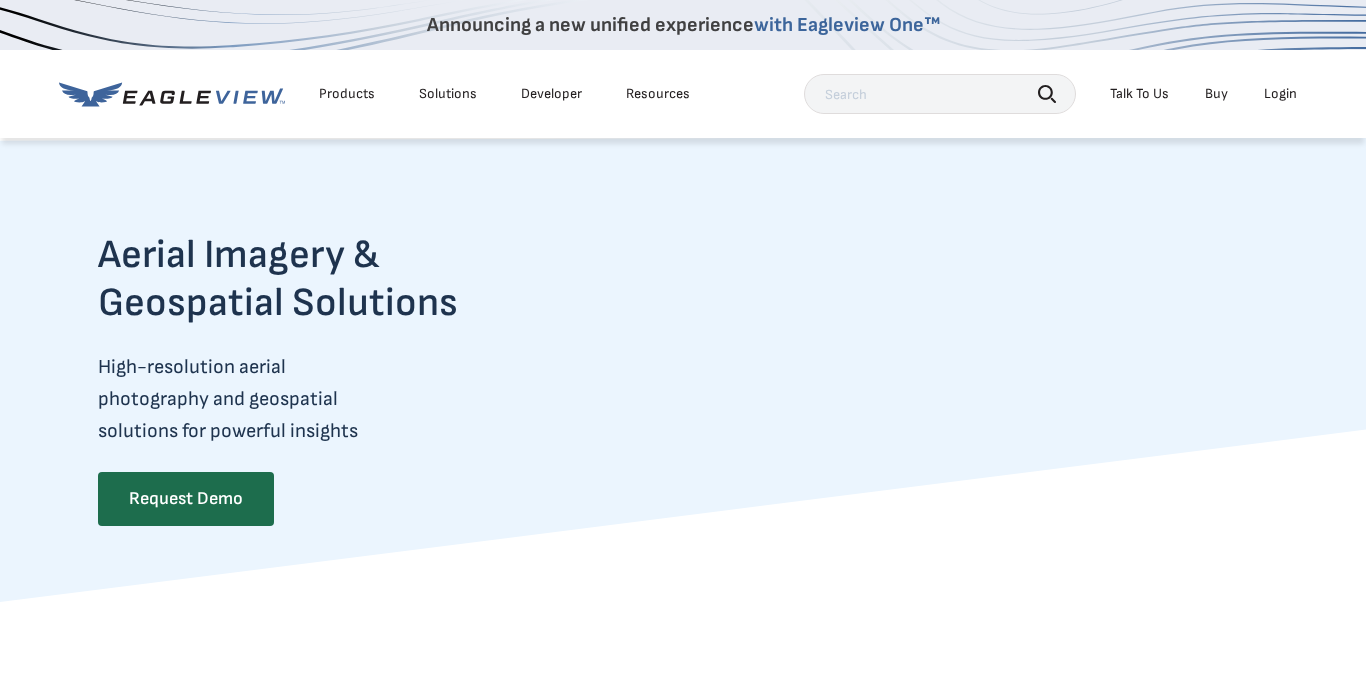 scroll, scrollTop: 0, scrollLeft: 0, axis: both 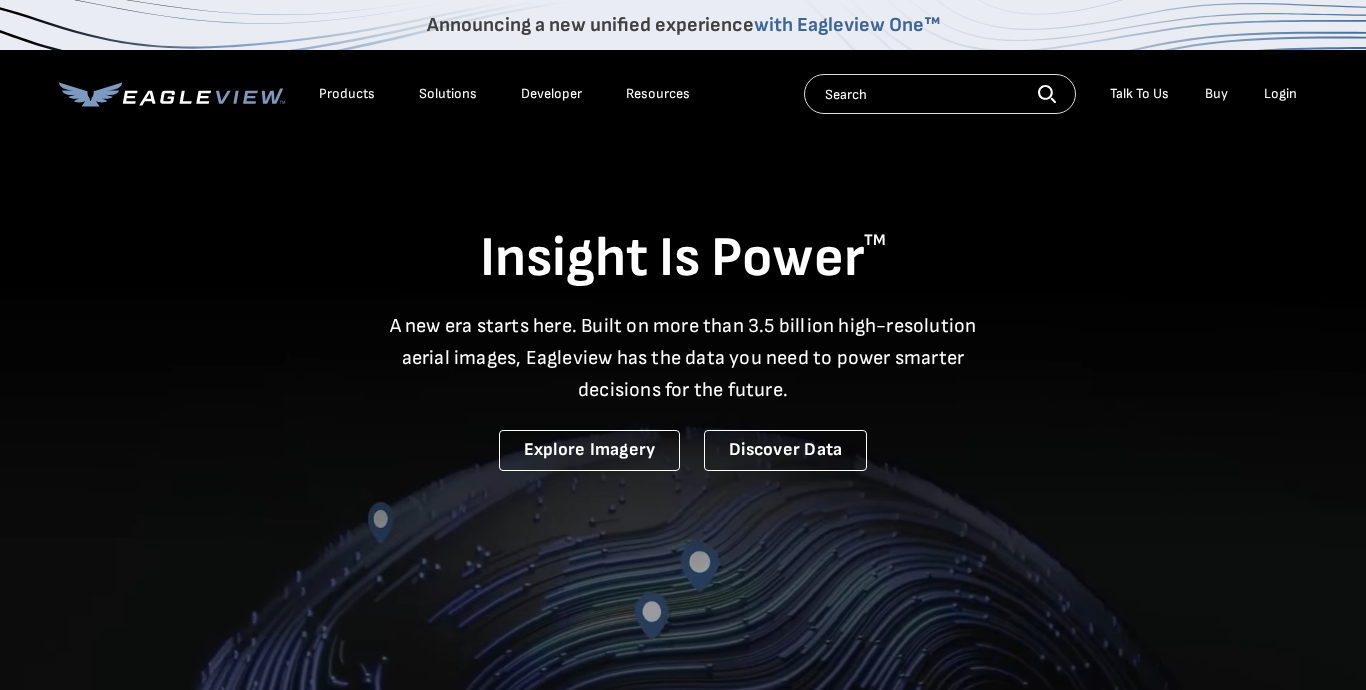click at bounding box center [940, 94] 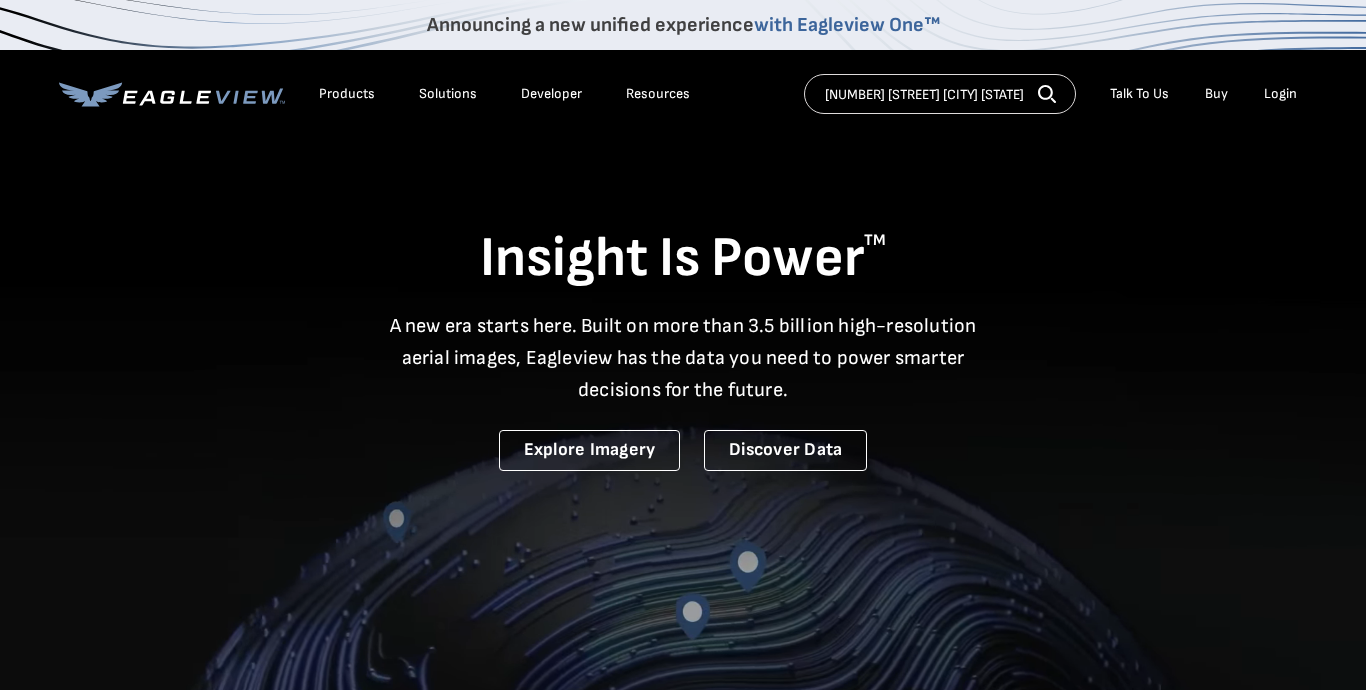 type on "[NUMBER] [STREET] [CITY] [STATE]" 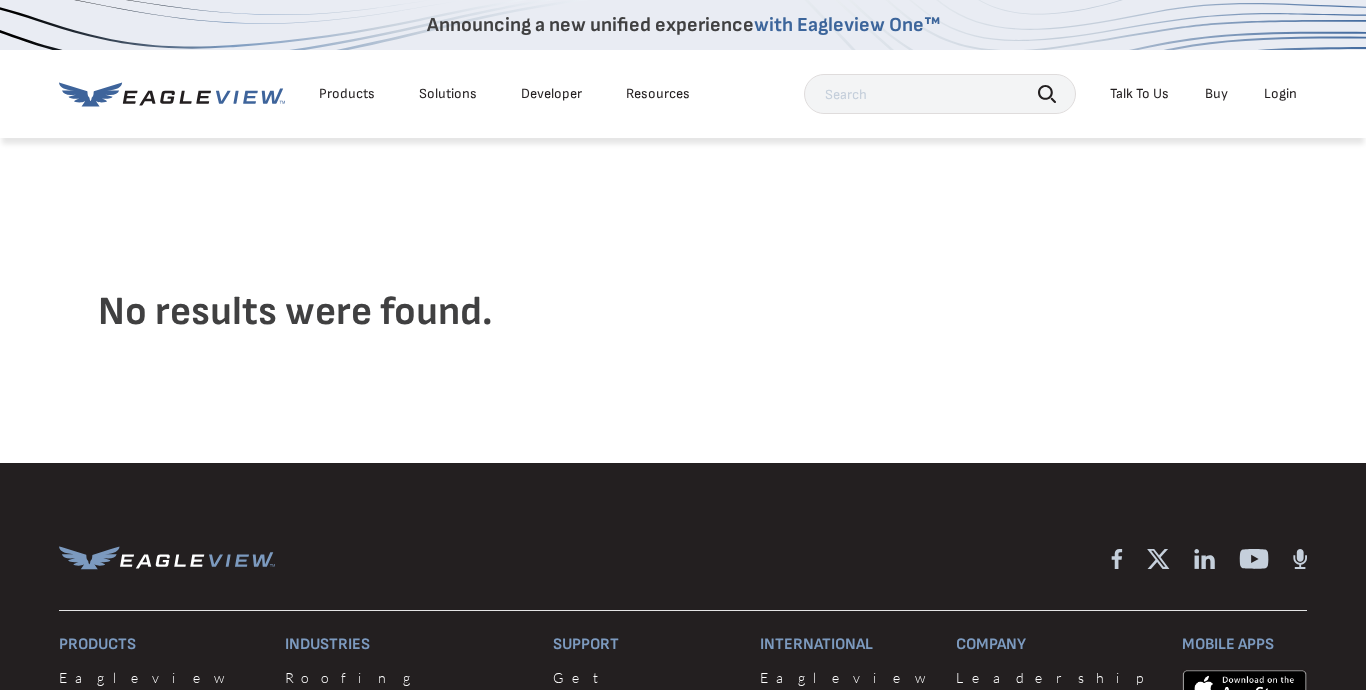 scroll, scrollTop: 0, scrollLeft: 0, axis: both 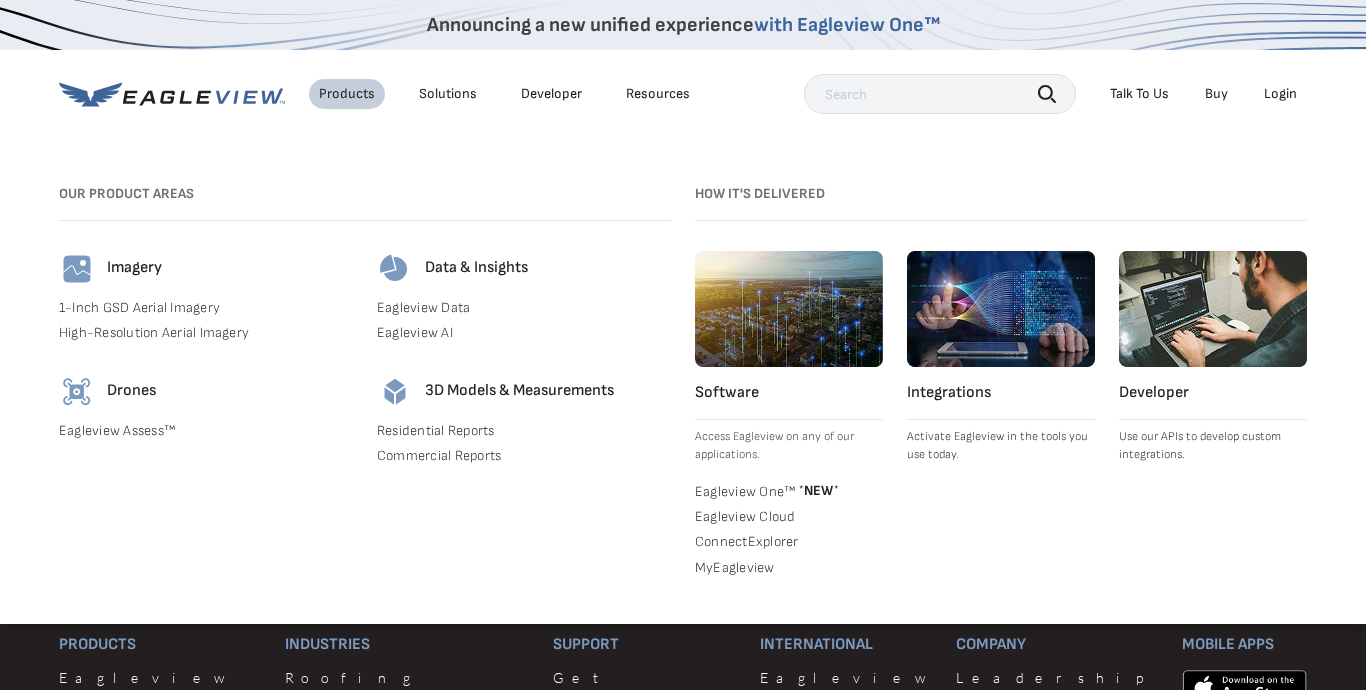 click 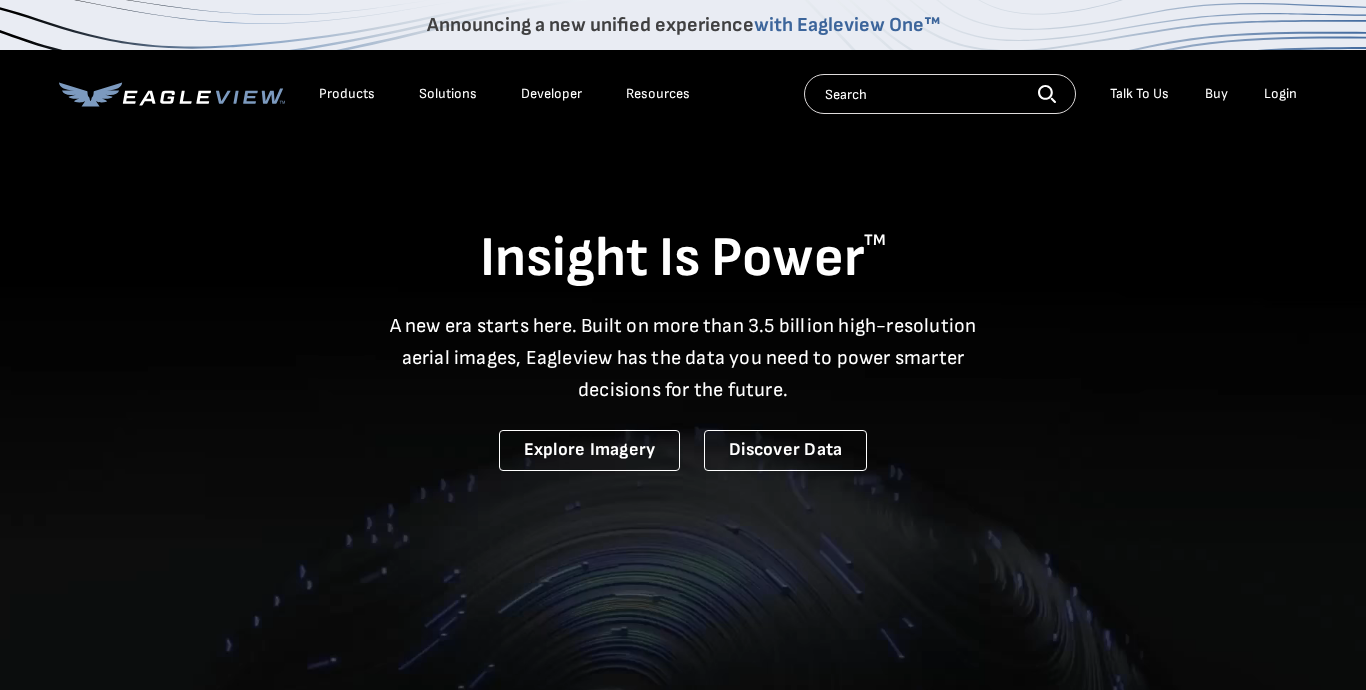 scroll, scrollTop: 0, scrollLeft: 0, axis: both 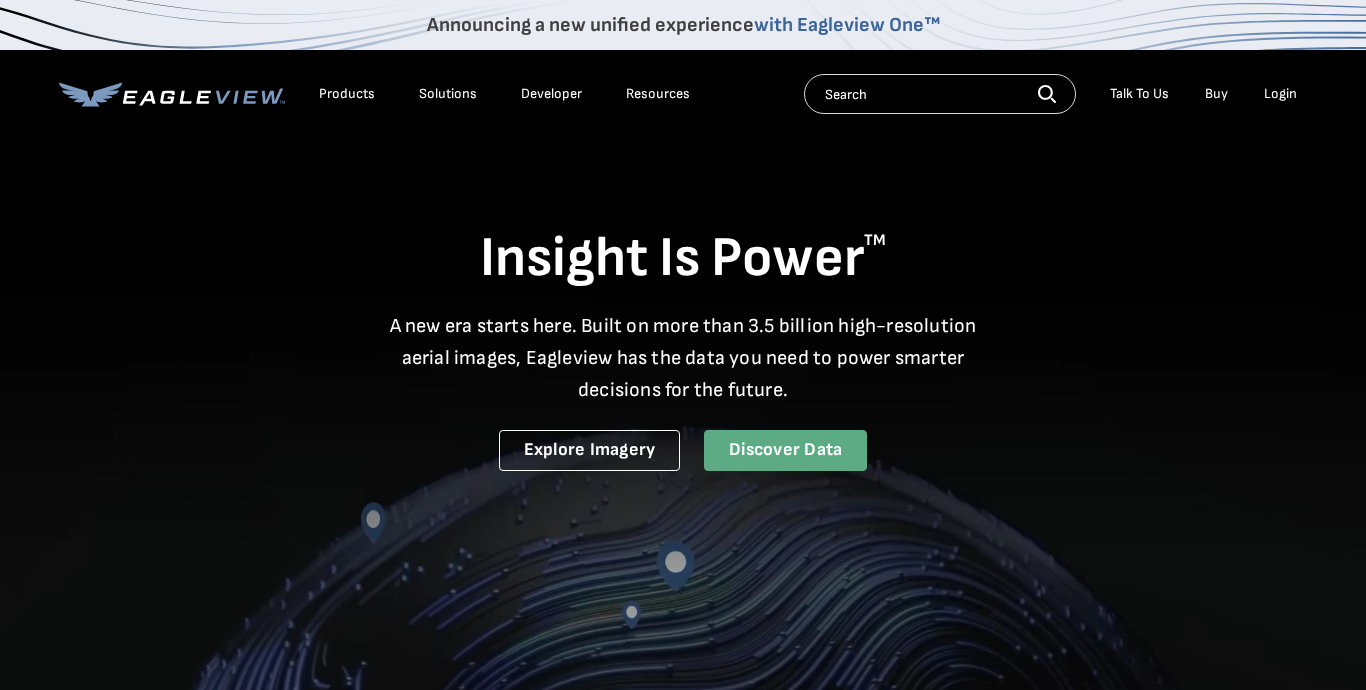 click on "Discover Data" at bounding box center [785, 450] 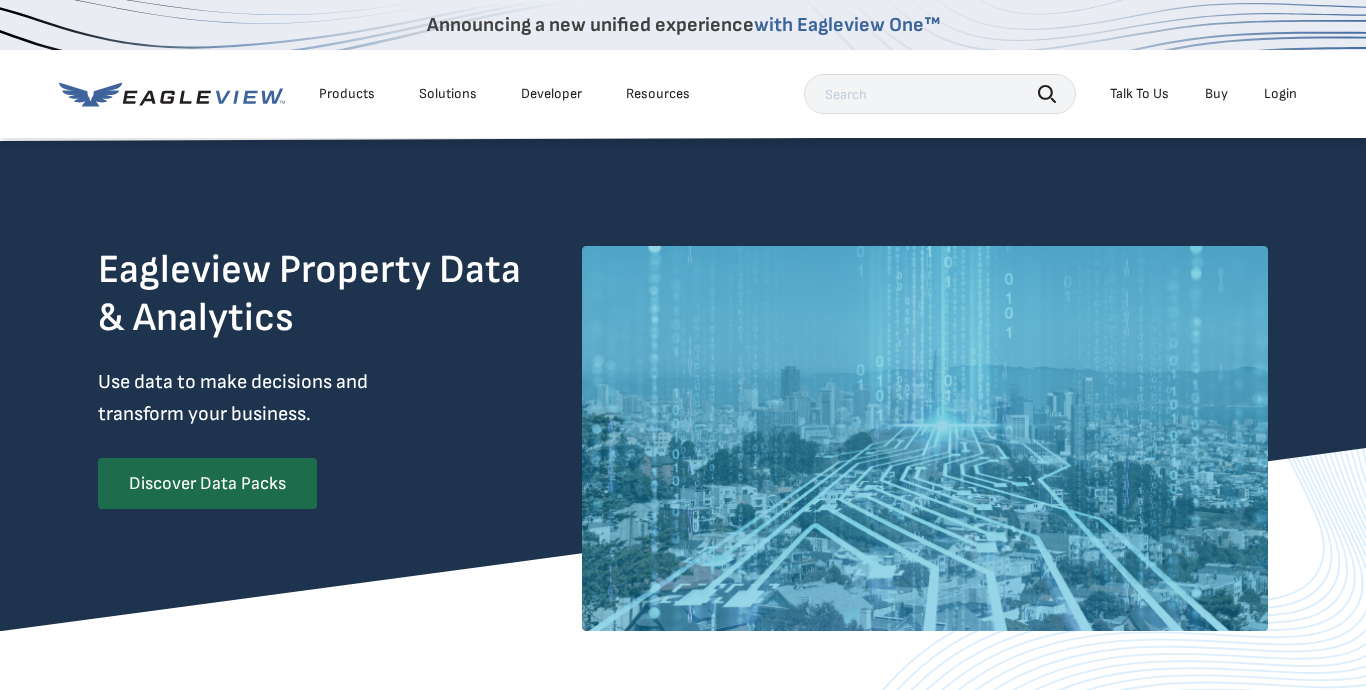 scroll, scrollTop: 0, scrollLeft: 0, axis: both 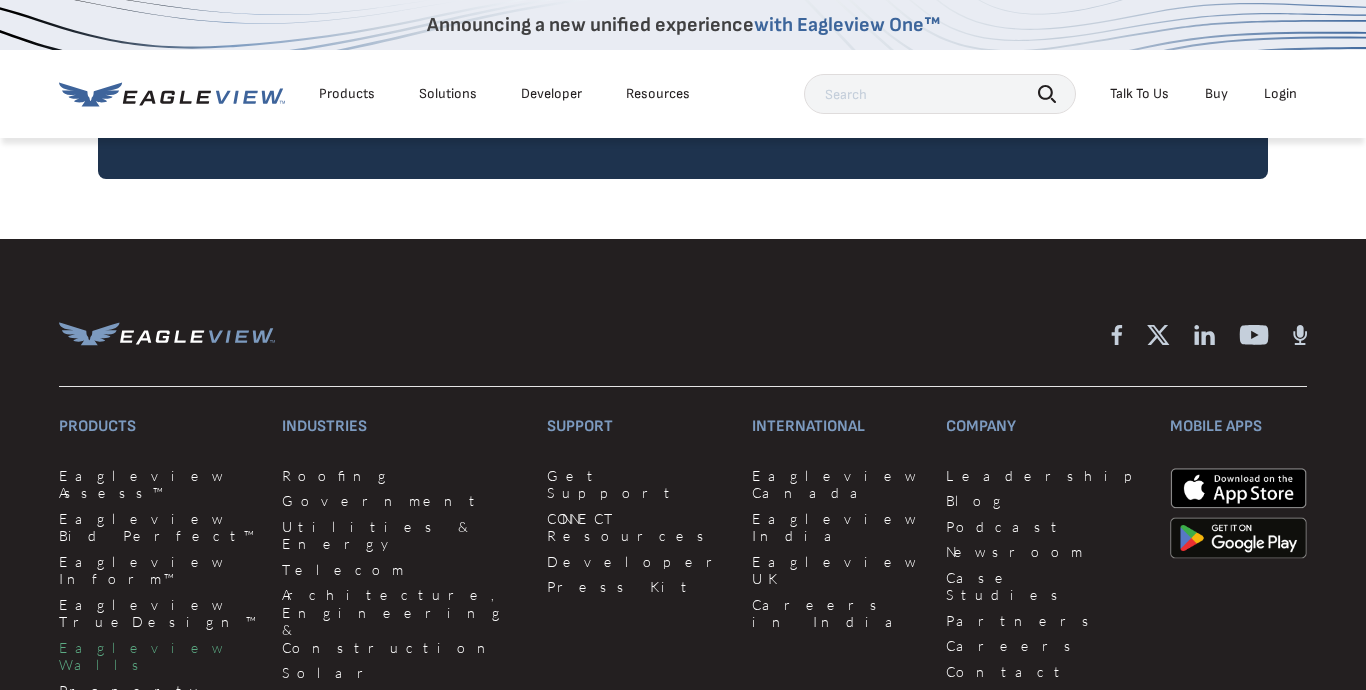 click on "Eagleview Walls" at bounding box center (158, 656) 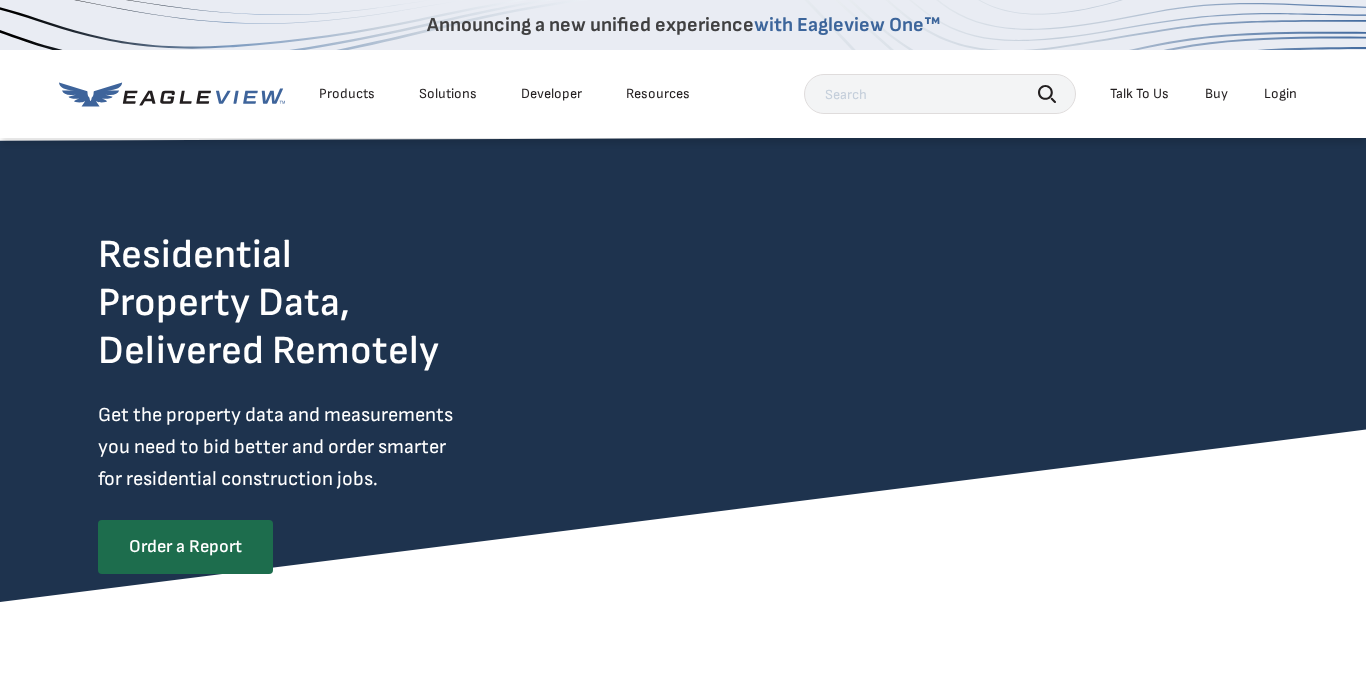 scroll, scrollTop: 0, scrollLeft: 0, axis: both 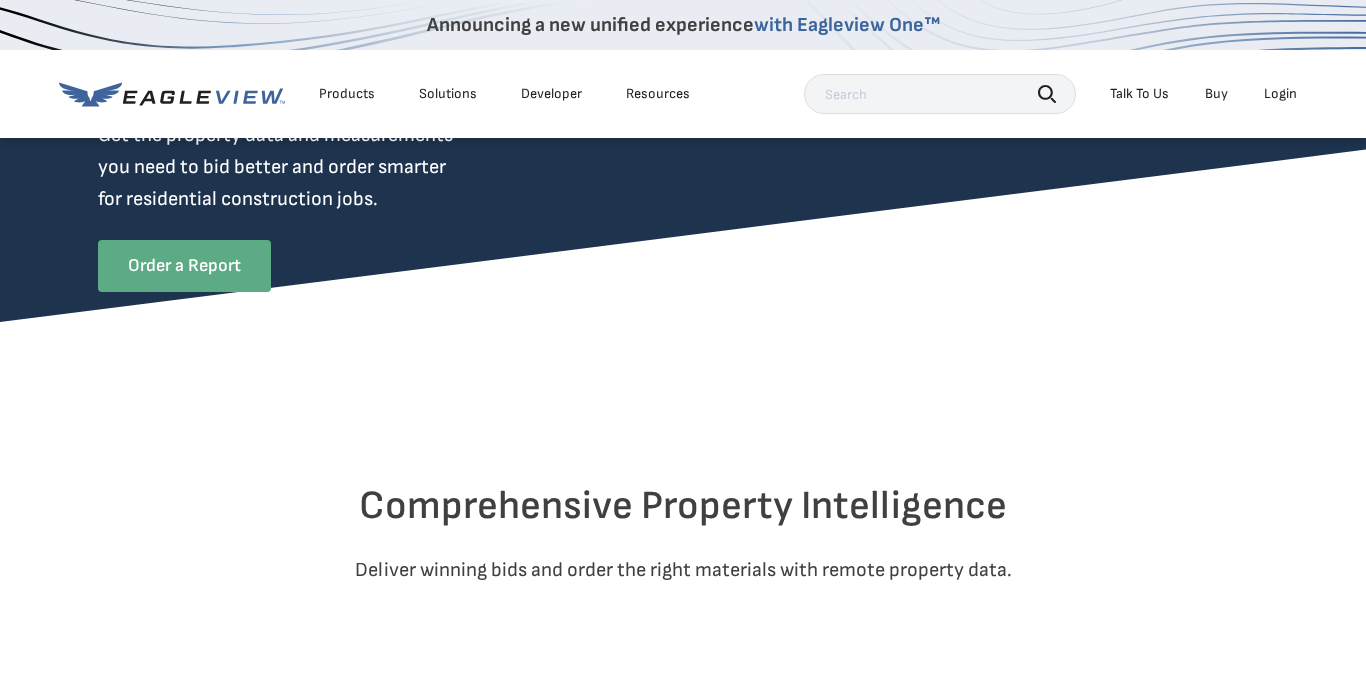 click on "Order a Report" at bounding box center (184, 266) 